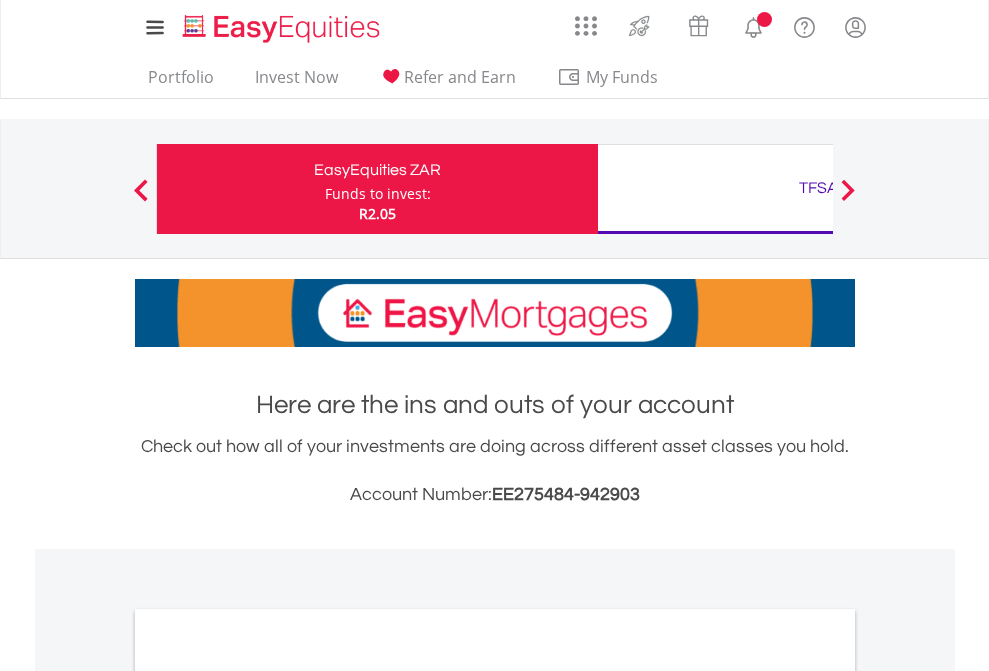 scroll, scrollTop: 0, scrollLeft: 0, axis: both 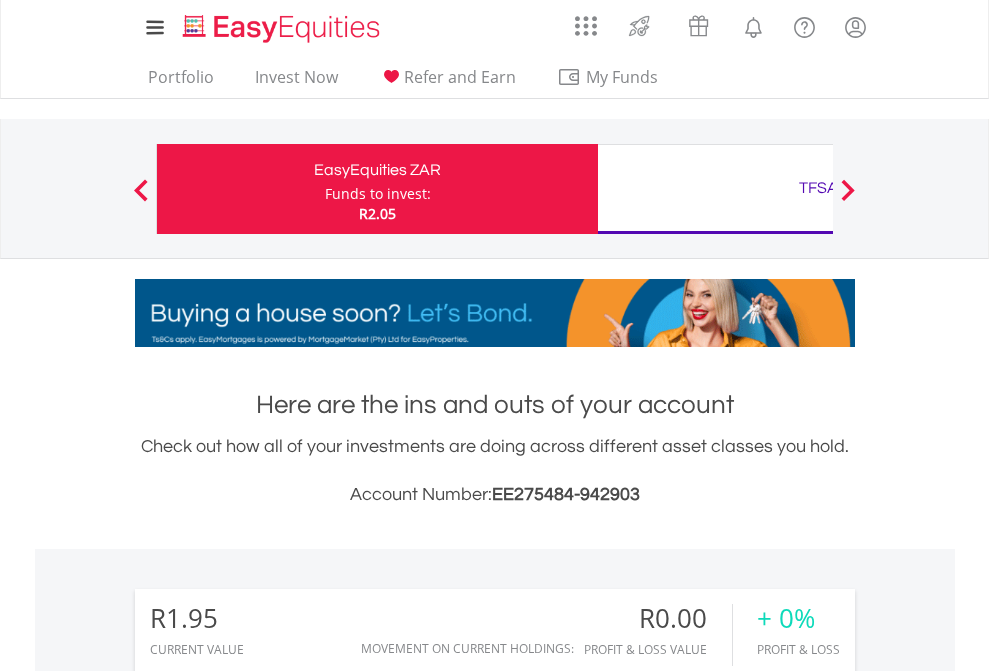 click on "Funds to invest:" at bounding box center [378, 194] 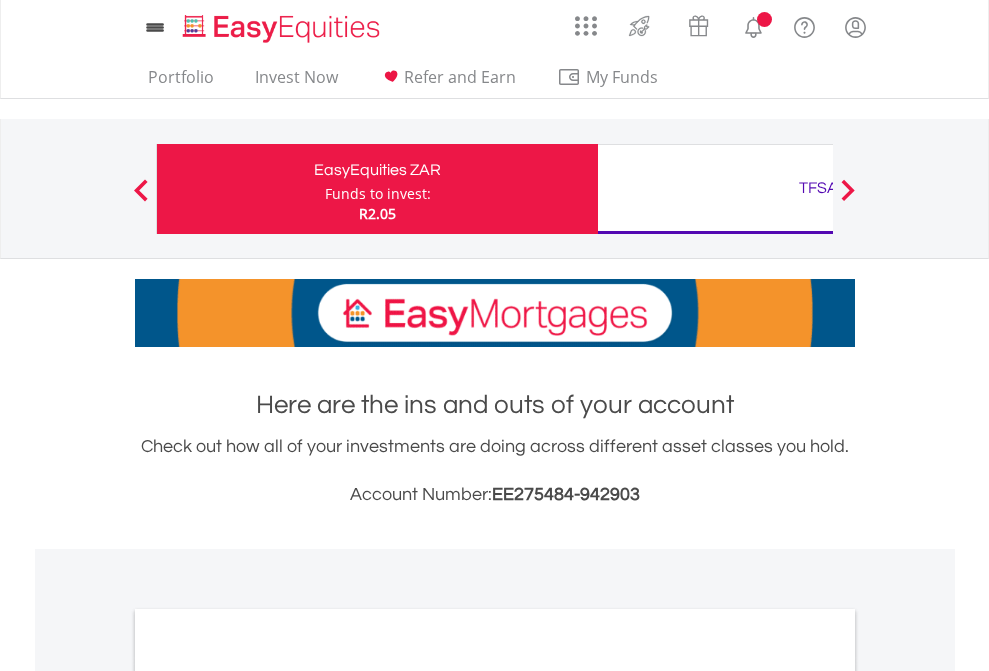 scroll, scrollTop: 0, scrollLeft: 0, axis: both 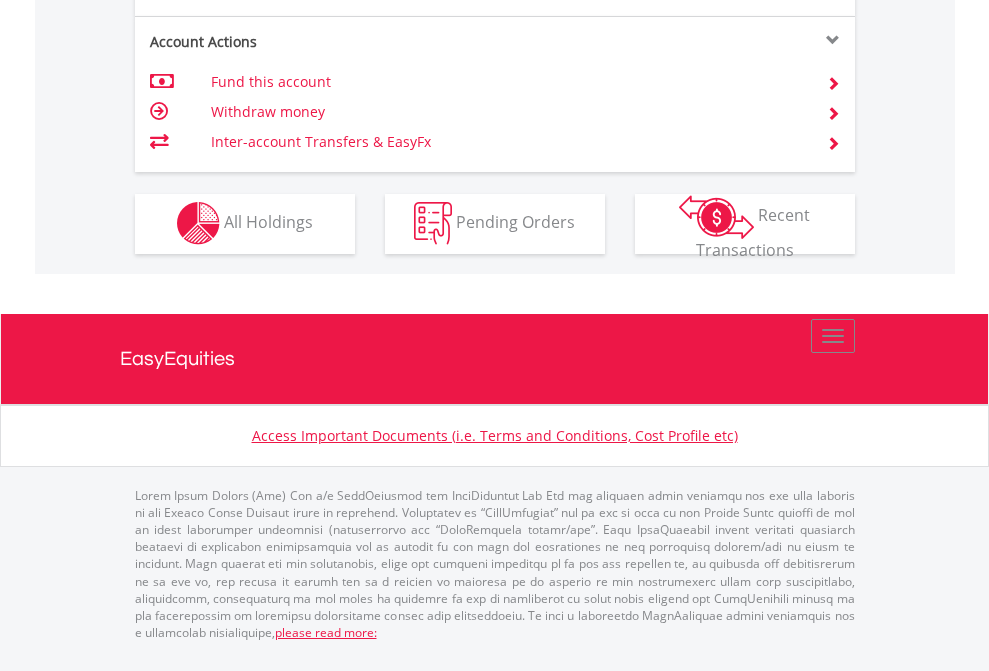 click on "Investment types" at bounding box center (706, -353) 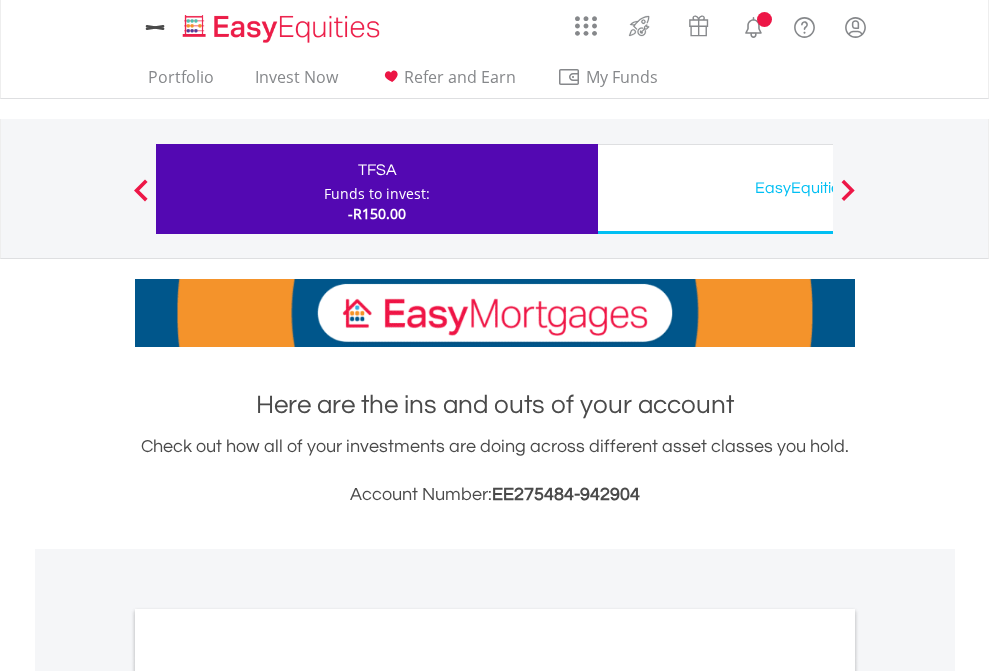 scroll, scrollTop: 0, scrollLeft: 0, axis: both 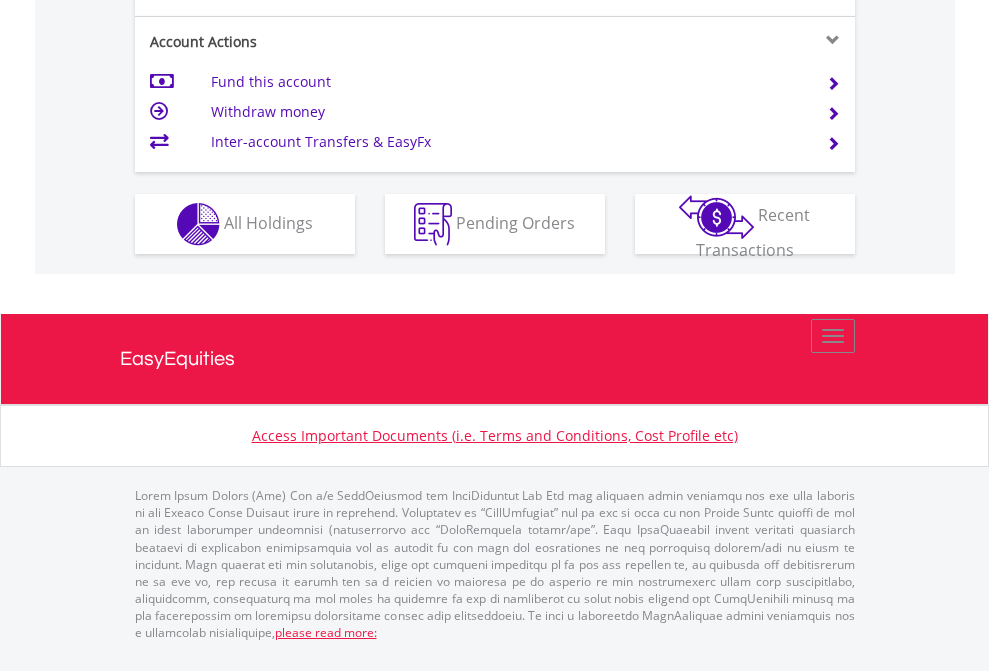 click on "Investment types" at bounding box center [706, -337] 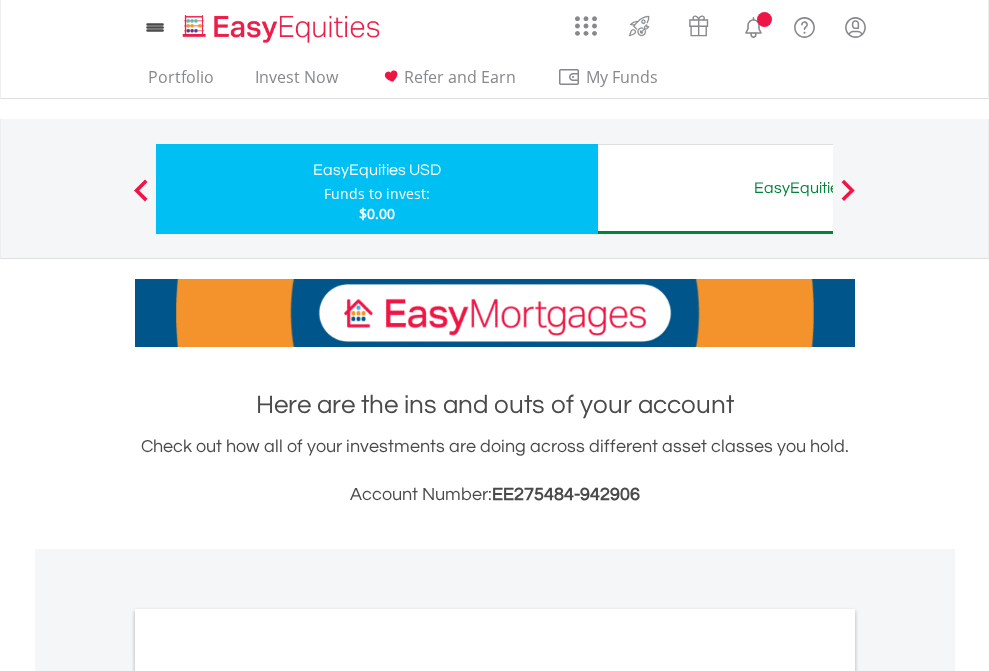 scroll, scrollTop: 0, scrollLeft: 0, axis: both 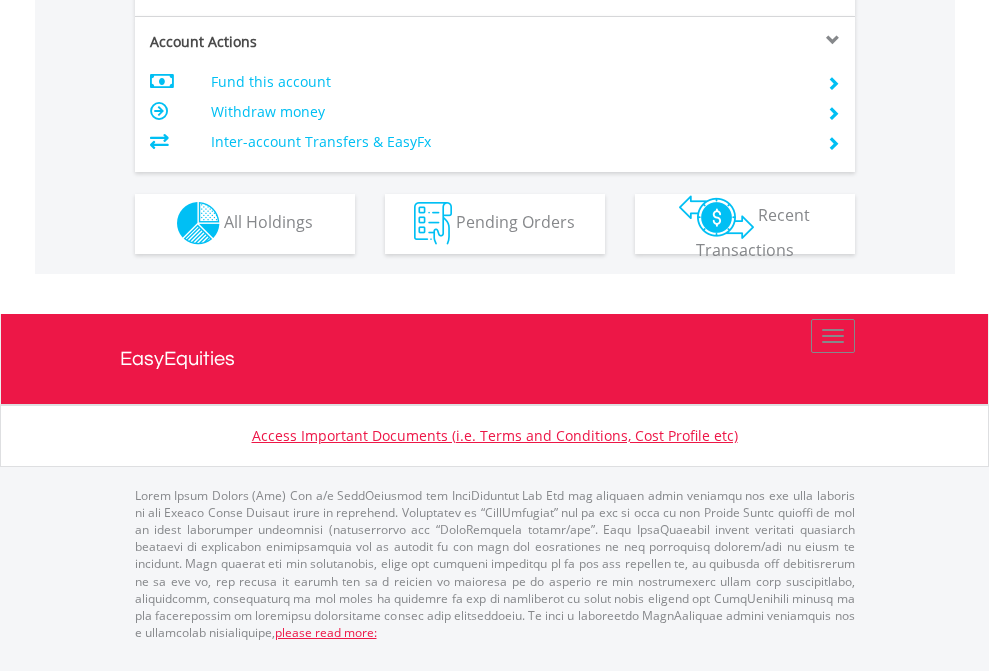 click on "Investment types" at bounding box center [706, -353] 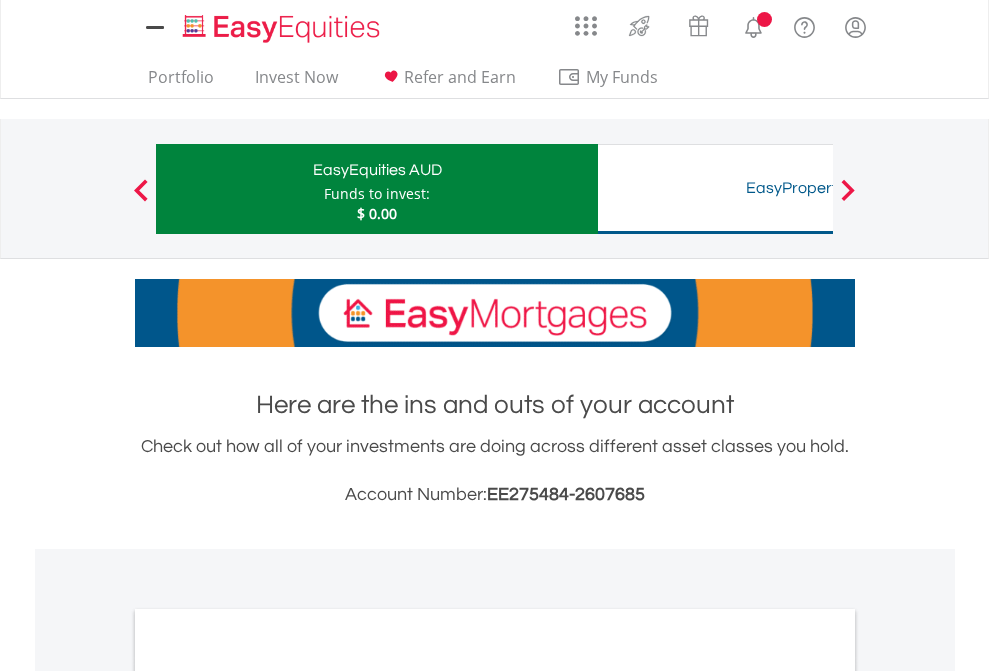 scroll, scrollTop: 0, scrollLeft: 0, axis: both 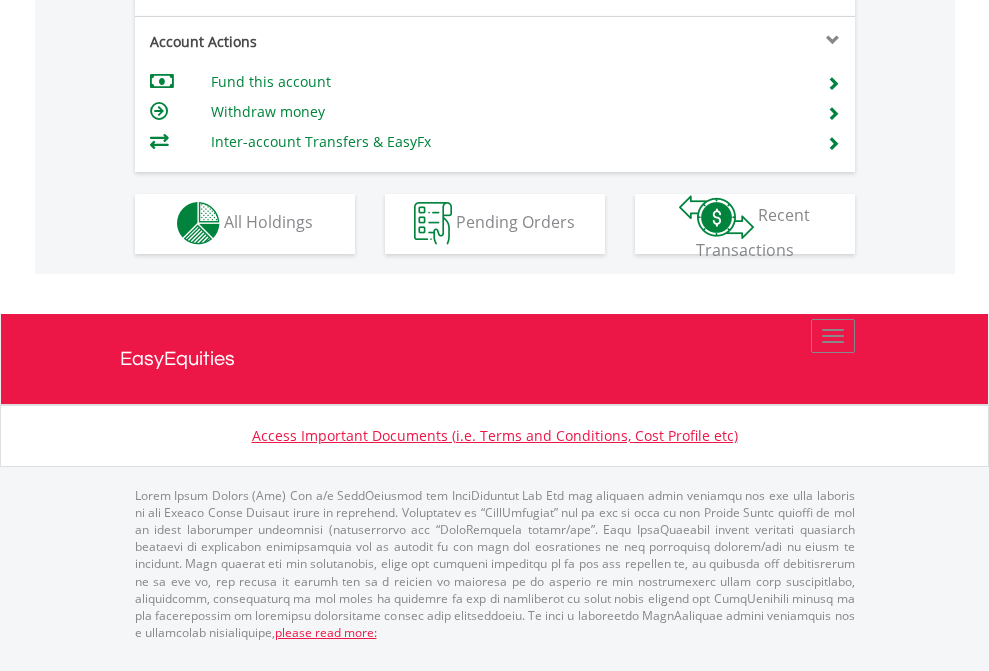 click on "Investment types" at bounding box center [706, -353] 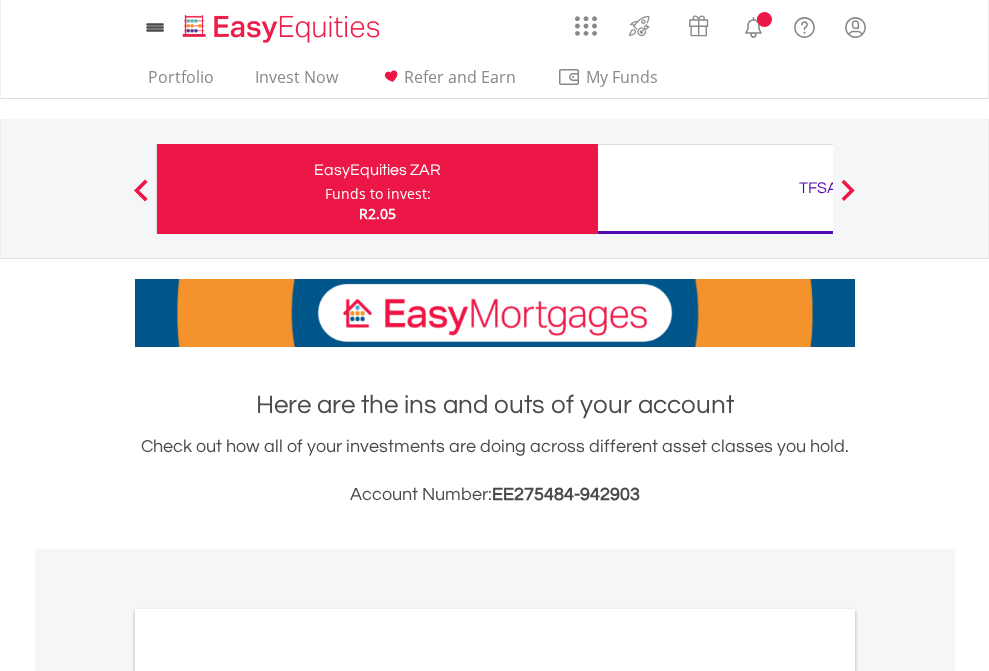 scroll, scrollTop: 0, scrollLeft: 0, axis: both 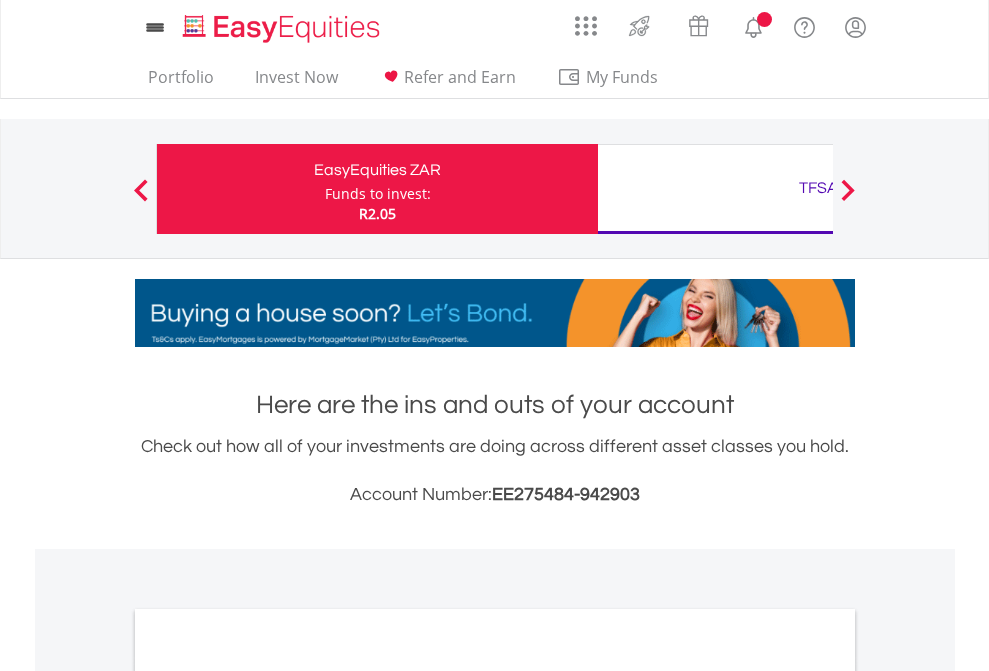 click on "All Holdings" at bounding box center (268, 1096) 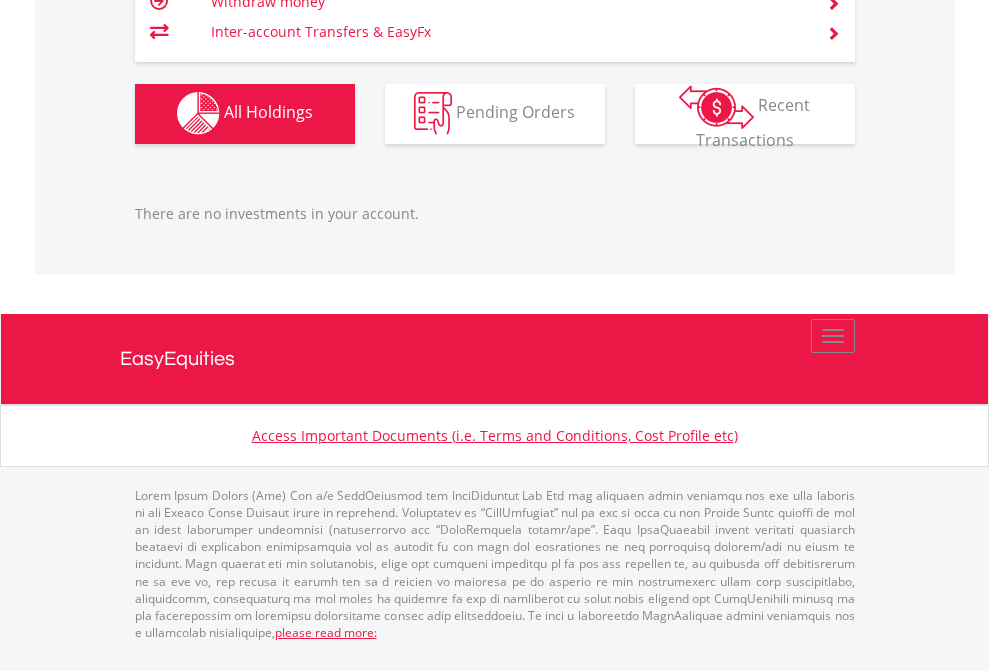 scroll, scrollTop: 1980, scrollLeft: 0, axis: vertical 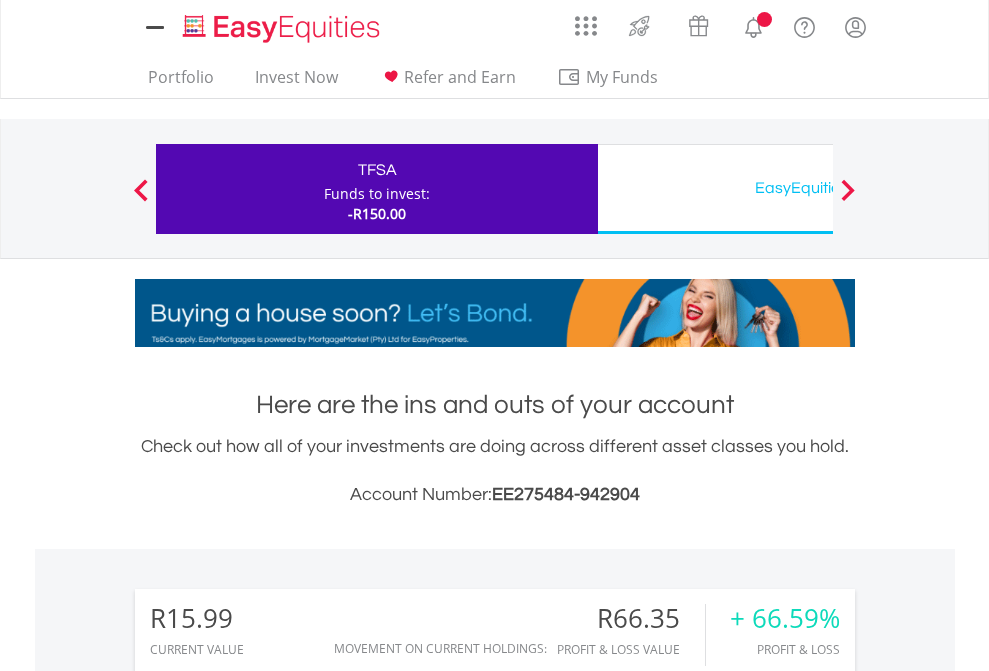 click on "All Holdings" at bounding box center [268, 1466] 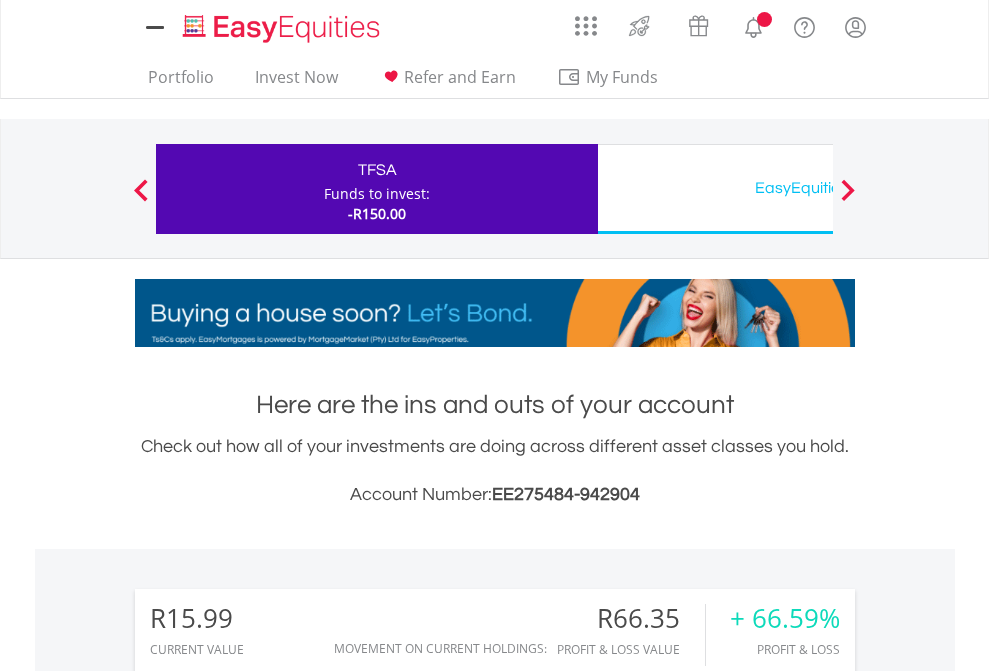 scroll, scrollTop: 1493, scrollLeft: 0, axis: vertical 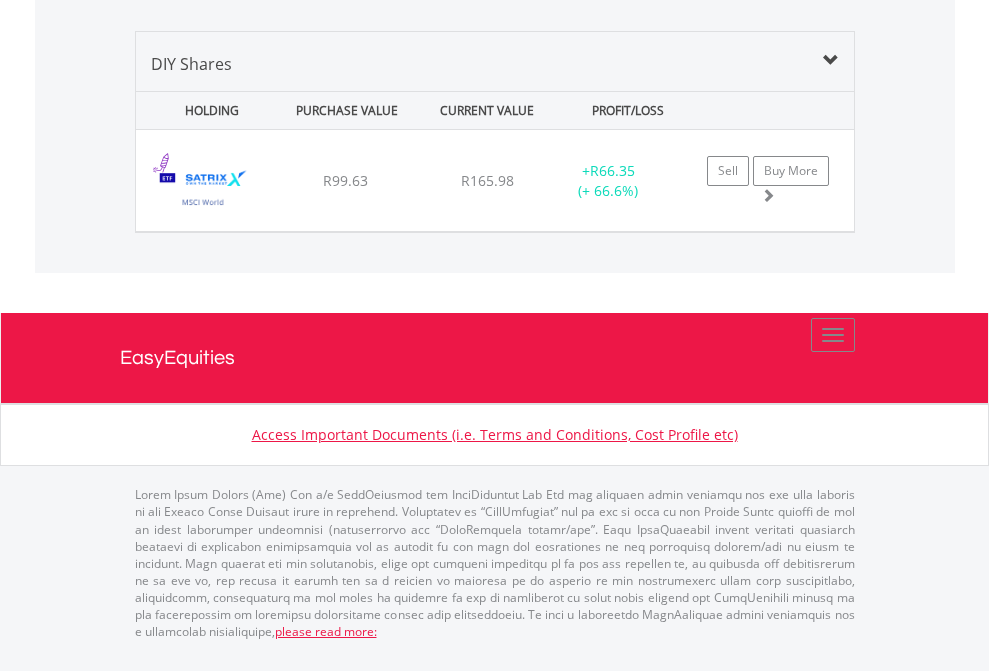 click on "EasyEquities USD" at bounding box center (818, -1339) 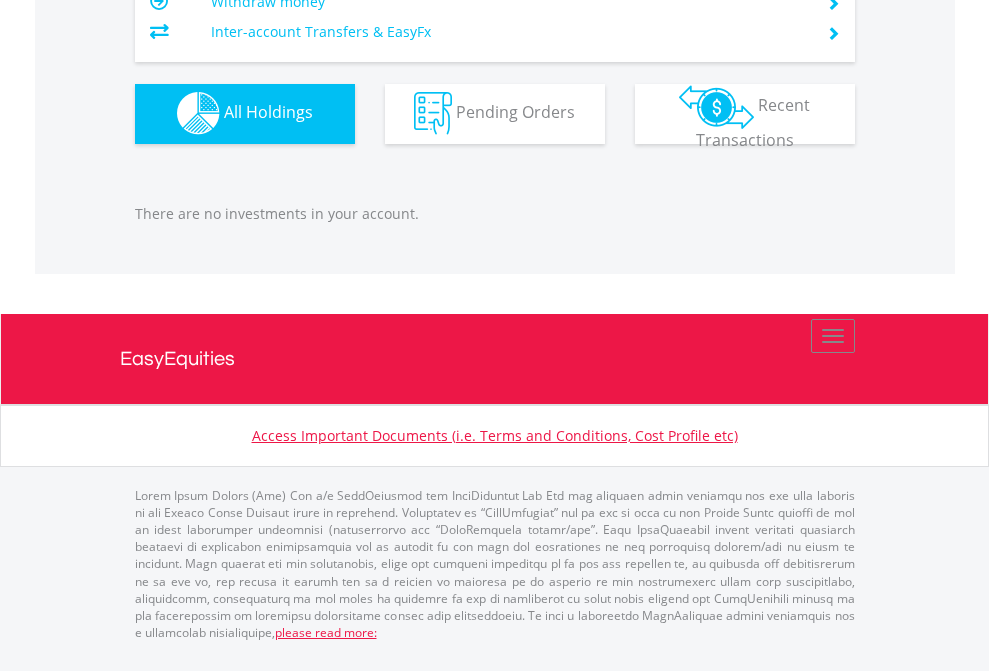 scroll, scrollTop: 1980, scrollLeft: 0, axis: vertical 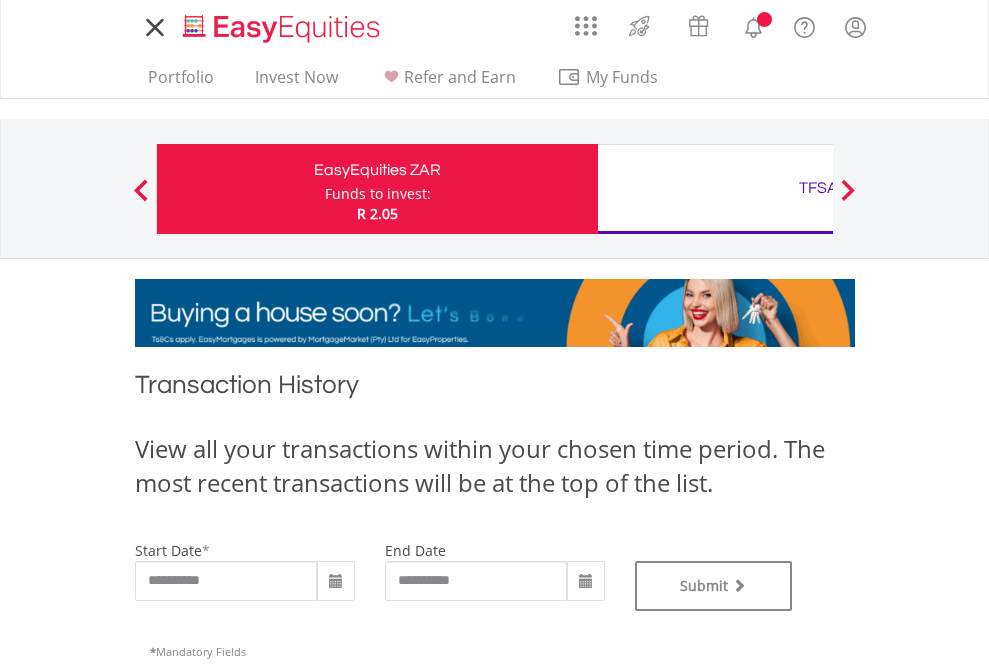 type on "**********" 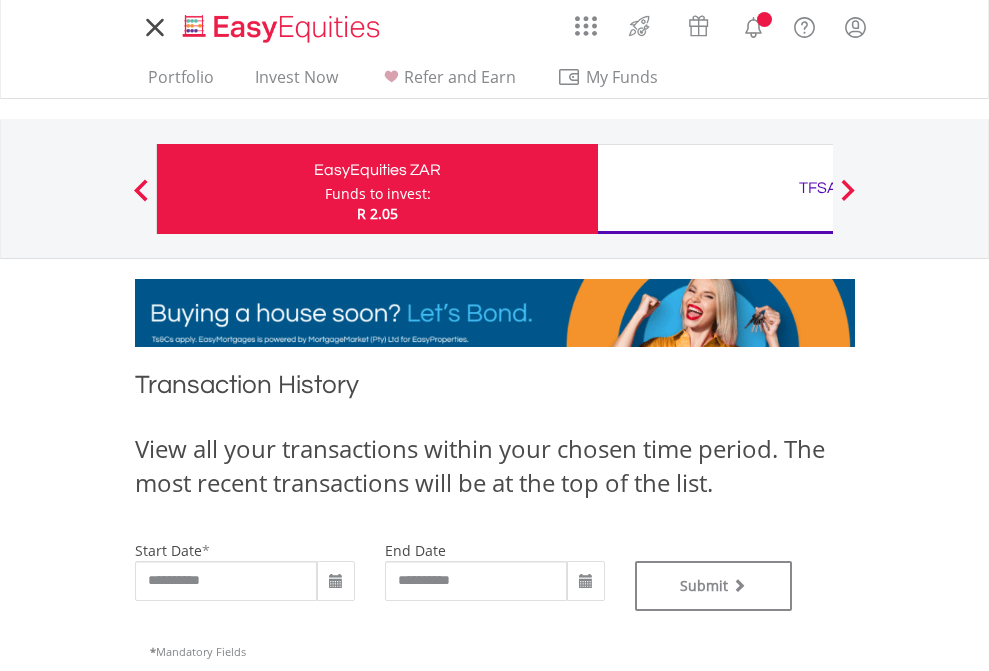type on "**********" 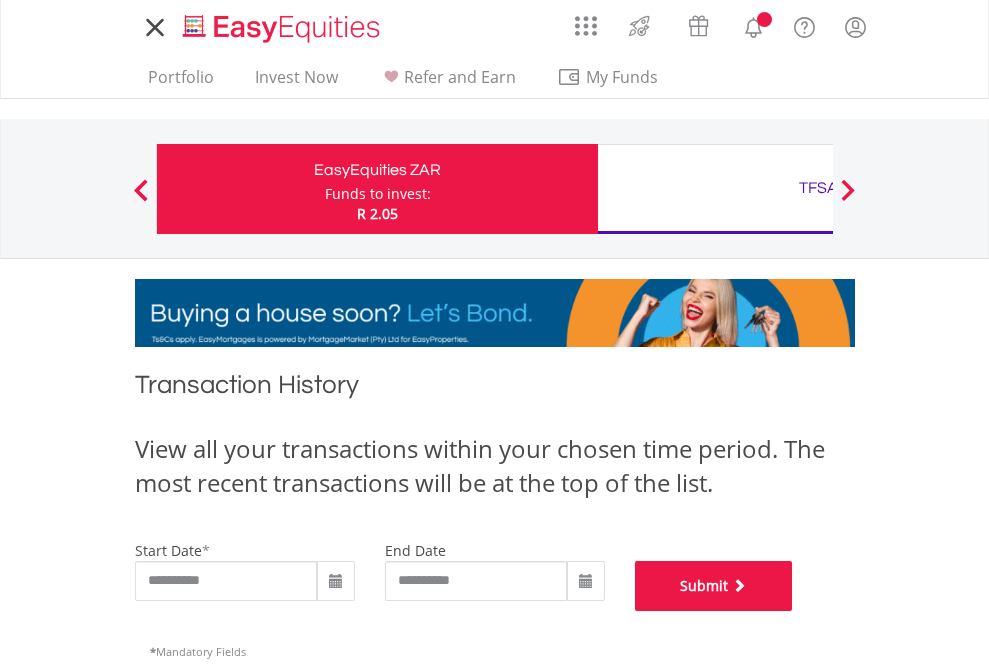 click on "Submit" at bounding box center [714, 586] 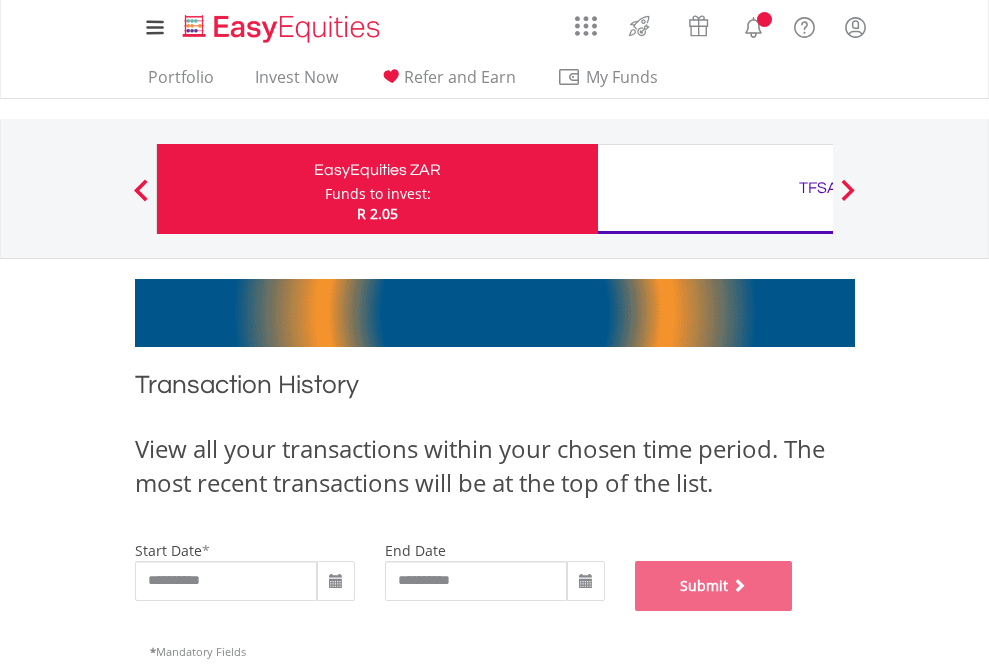 scroll, scrollTop: 811, scrollLeft: 0, axis: vertical 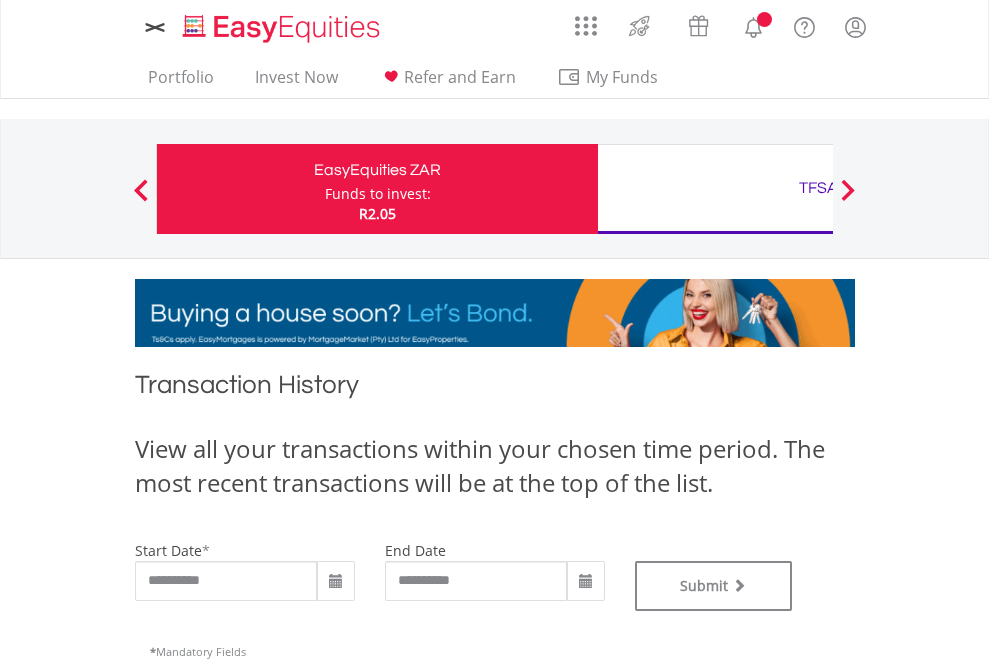 click on "TFSA" at bounding box center (818, 188) 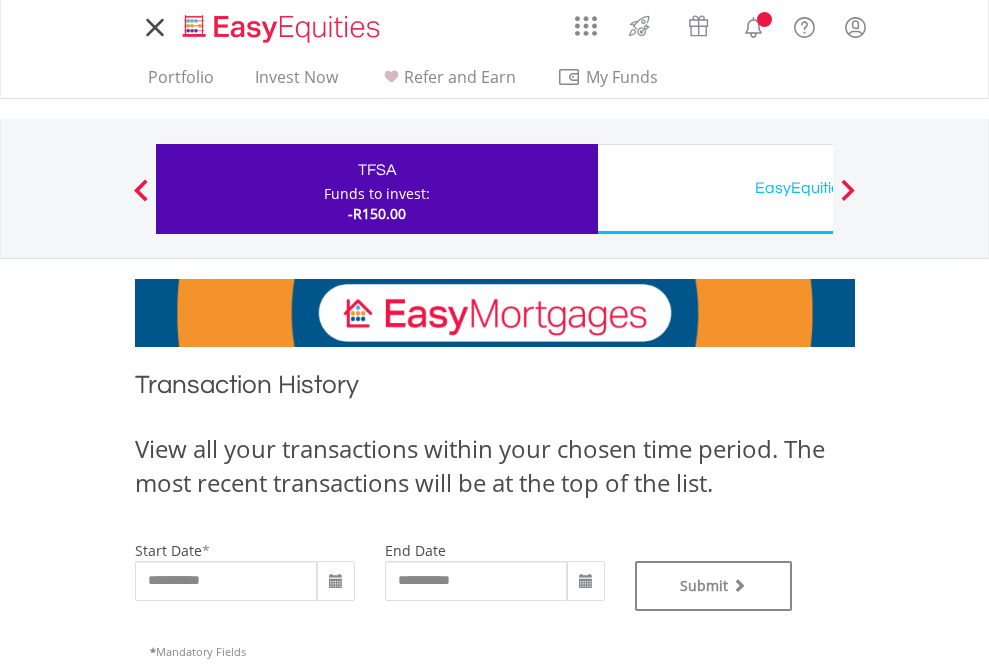 scroll, scrollTop: 0, scrollLeft: 0, axis: both 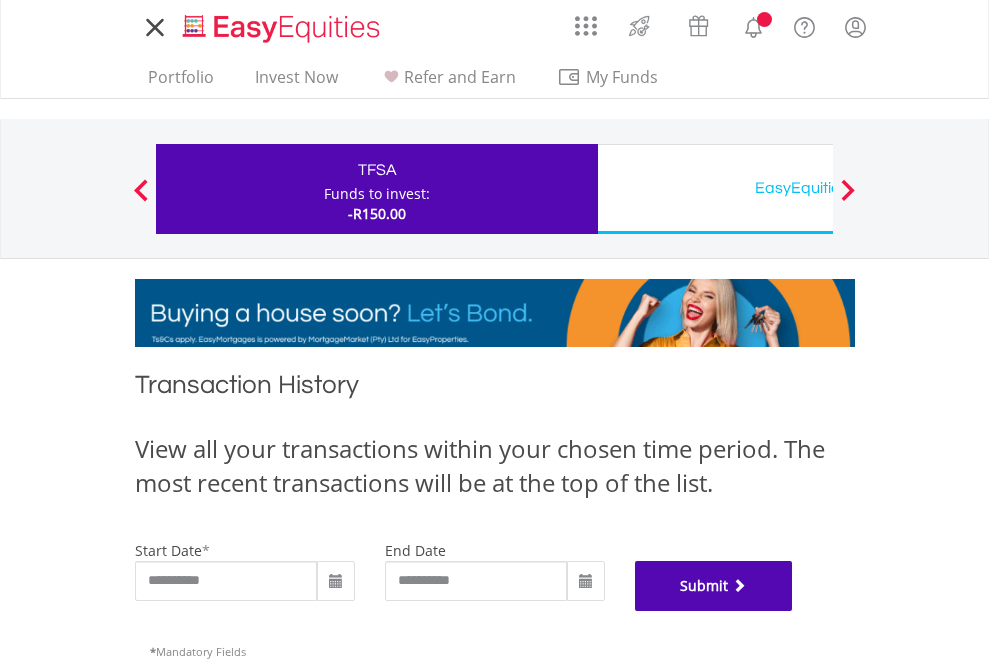 click on "Submit" at bounding box center [714, 586] 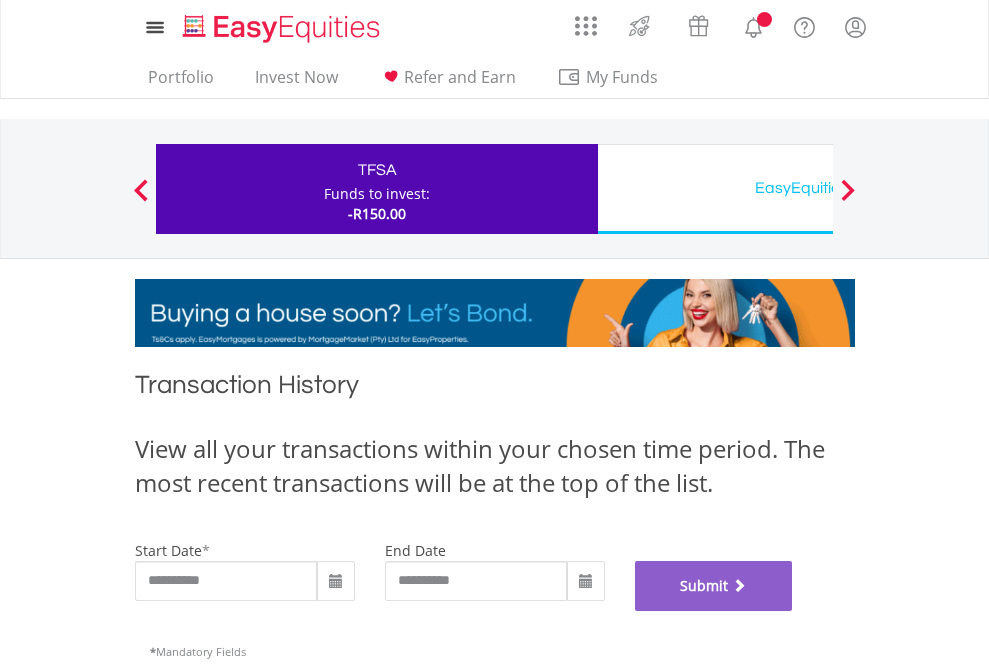 scroll, scrollTop: 811, scrollLeft: 0, axis: vertical 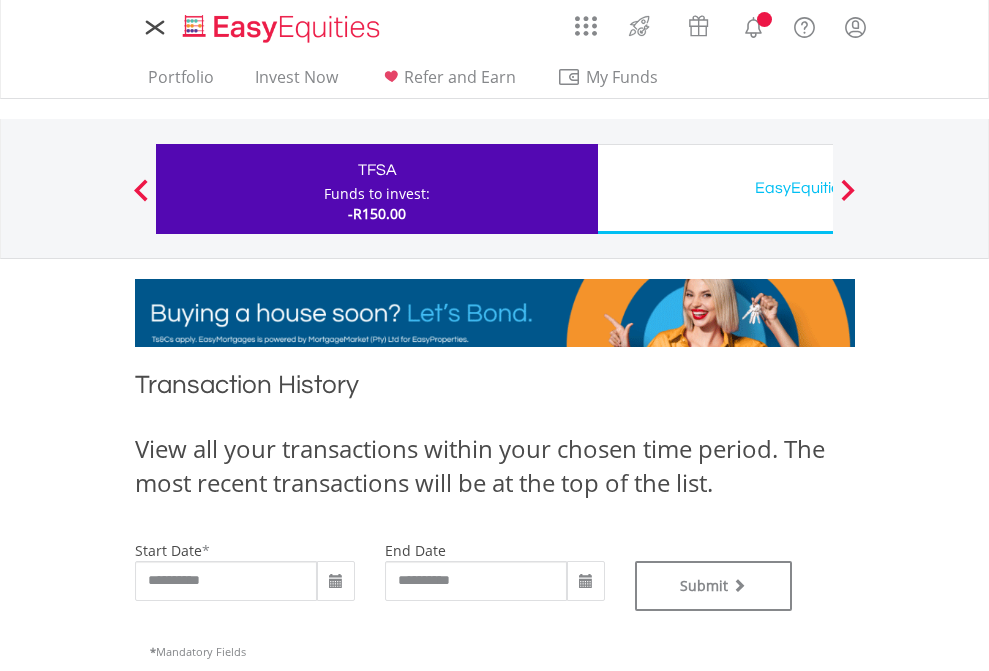 click on "EasyEquities USD" at bounding box center (818, 188) 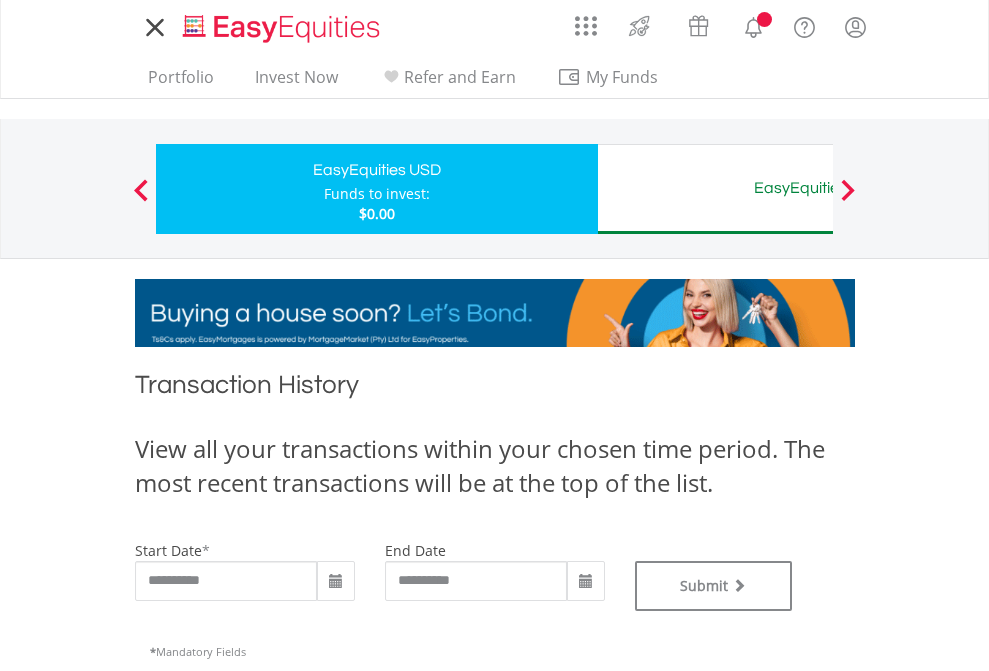 scroll, scrollTop: 0, scrollLeft: 0, axis: both 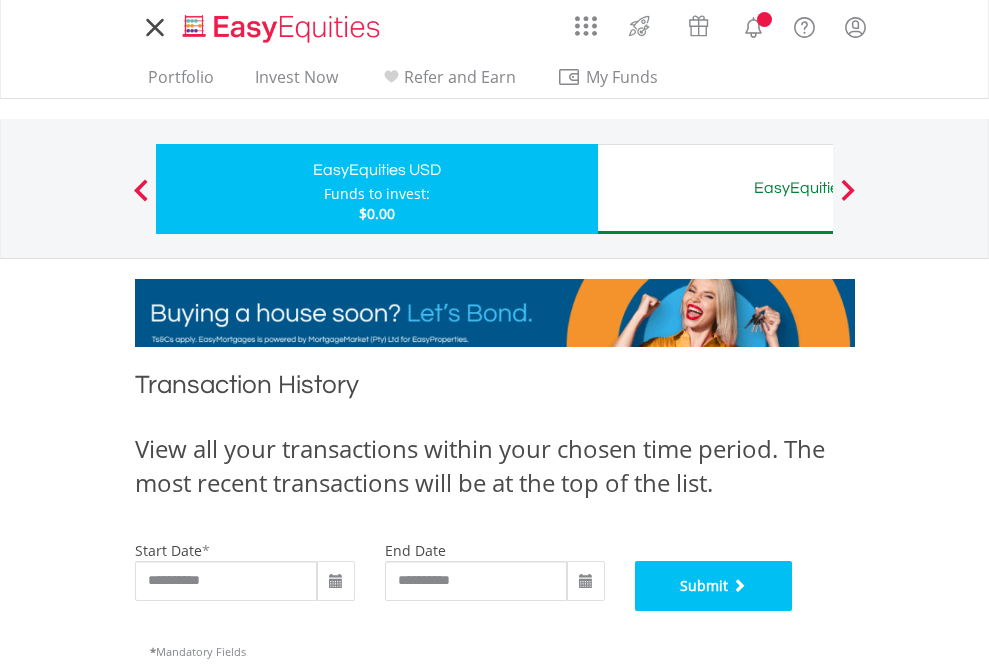 click on "Submit" at bounding box center [714, 586] 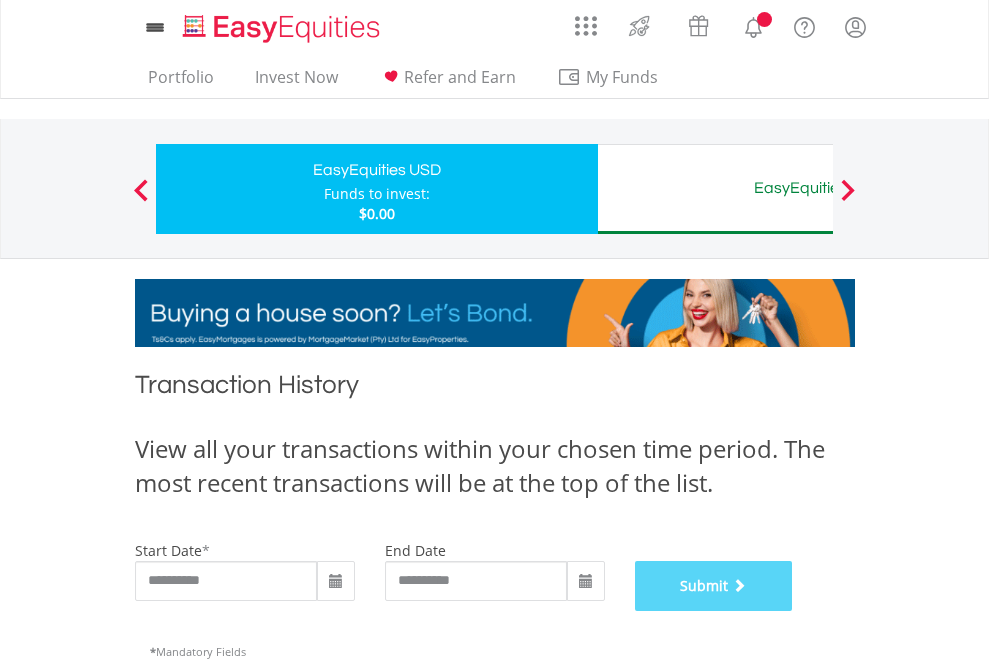scroll, scrollTop: 811, scrollLeft: 0, axis: vertical 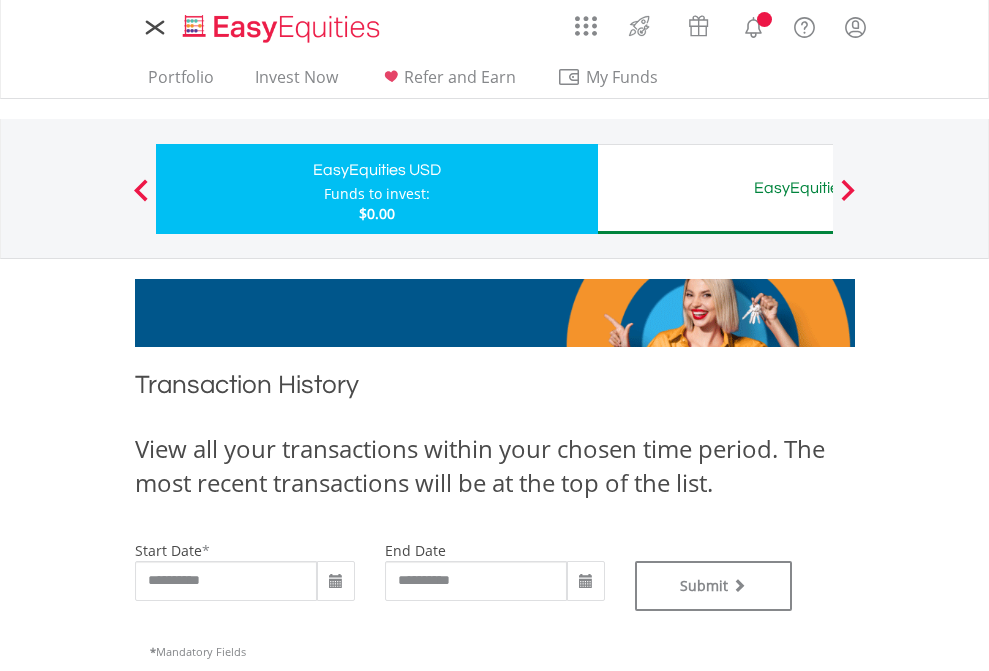 click on "EasyEquities AUD" at bounding box center (818, 188) 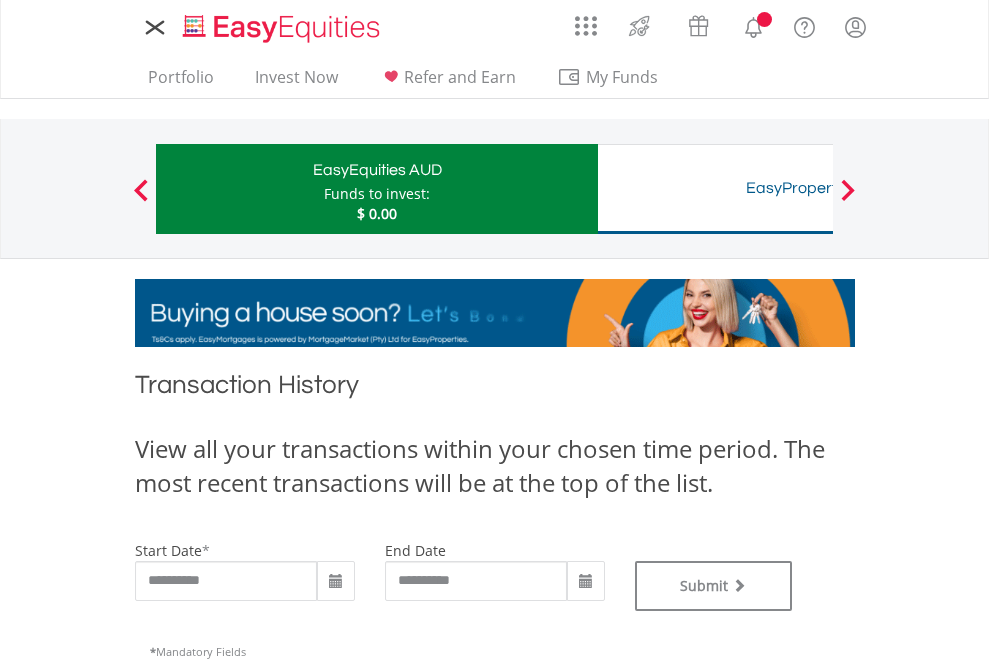 scroll, scrollTop: 0, scrollLeft: 0, axis: both 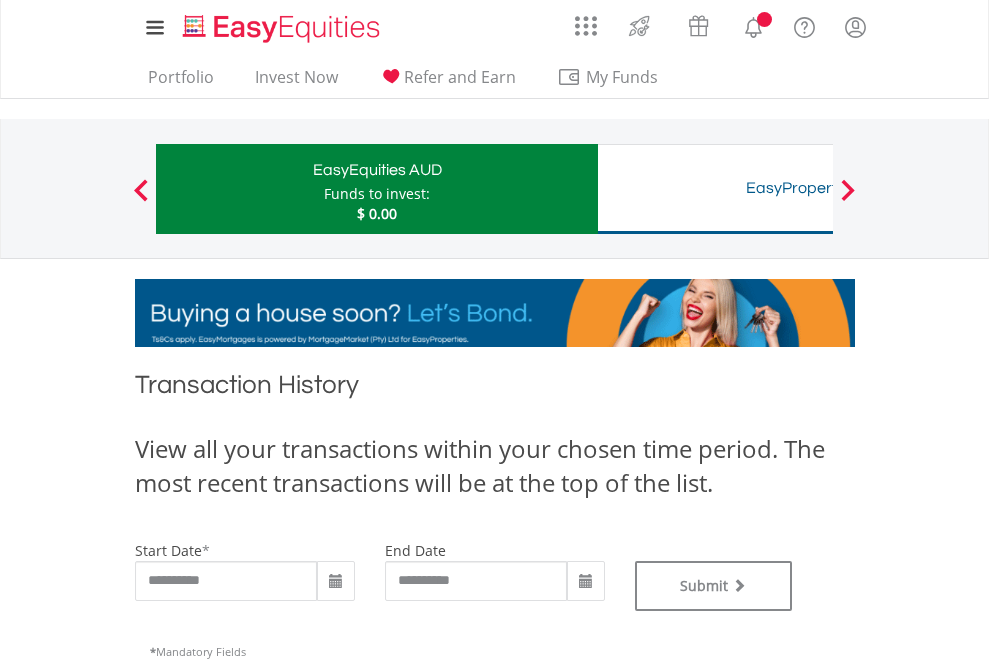 type on "**********" 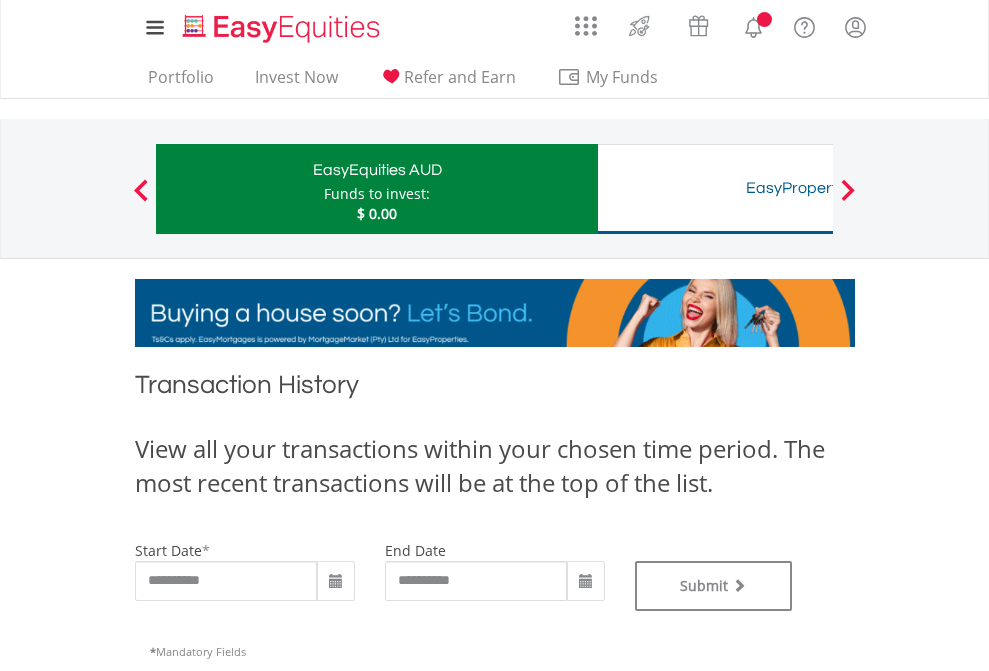 type on "**********" 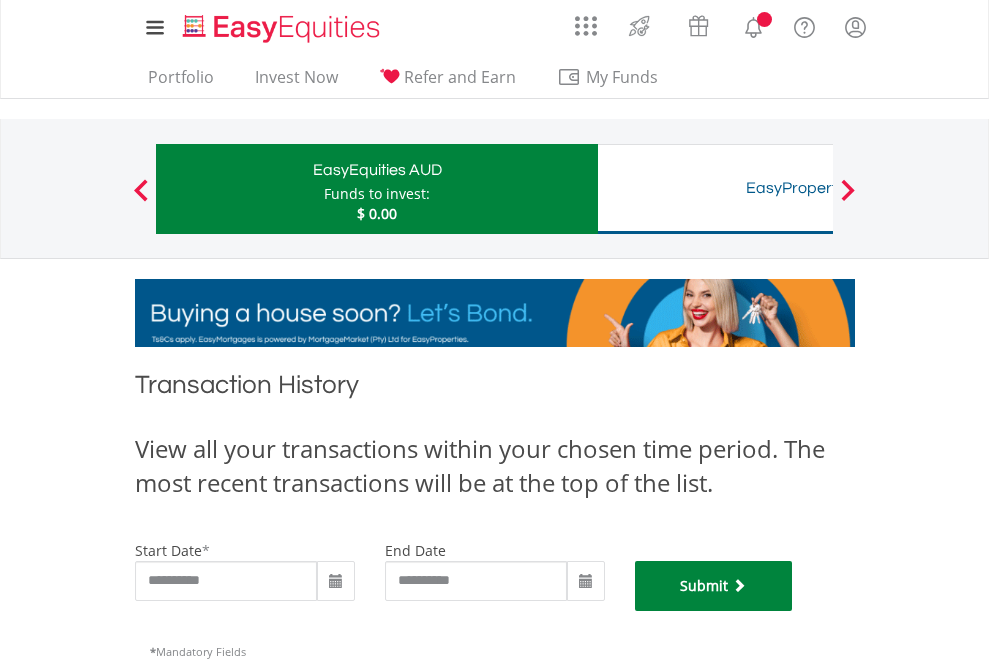 click on "Submit" at bounding box center [714, 586] 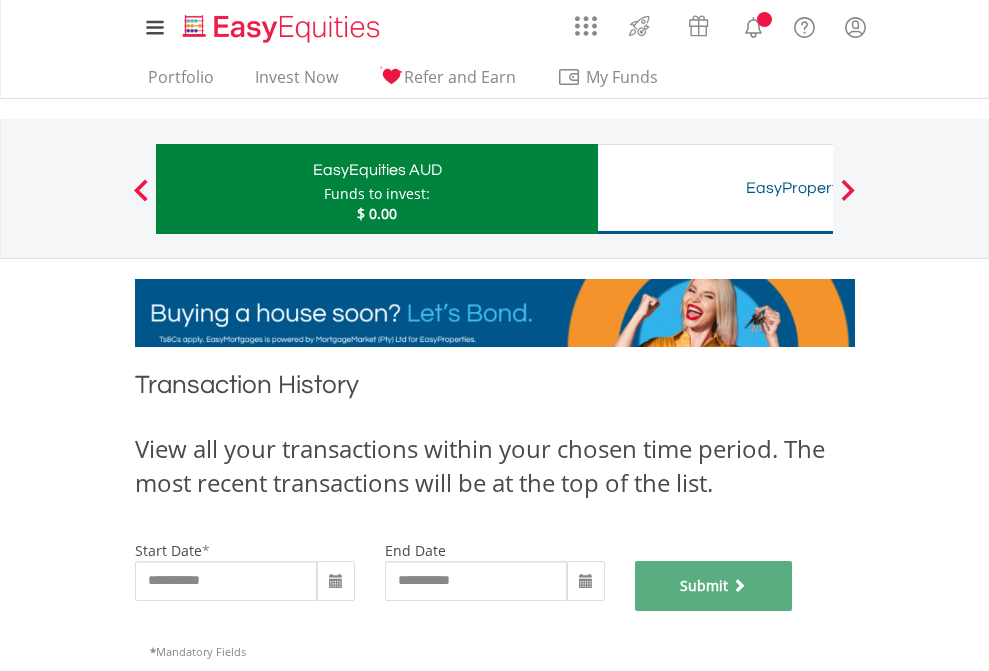 scroll, scrollTop: 811, scrollLeft: 0, axis: vertical 